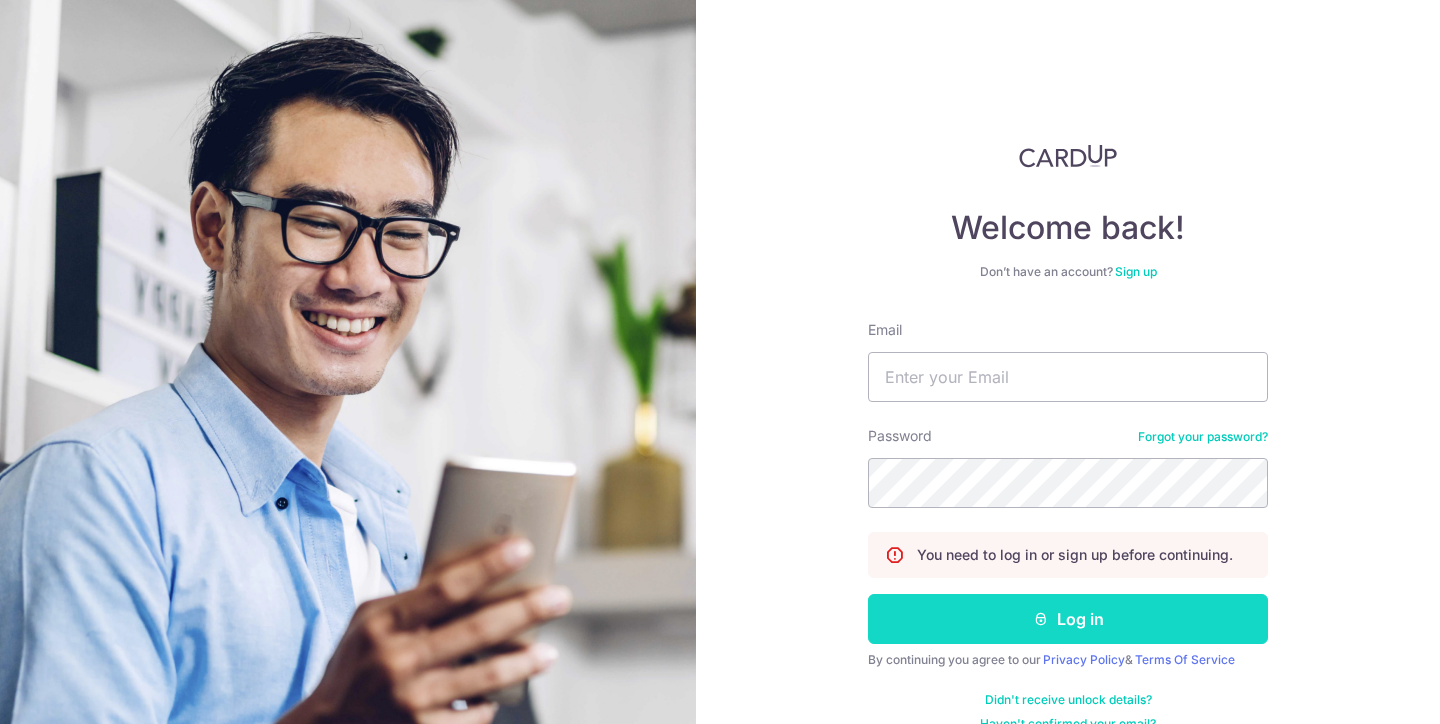 scroll, scrollTop: 0, scrollLeft: 0, axis: both 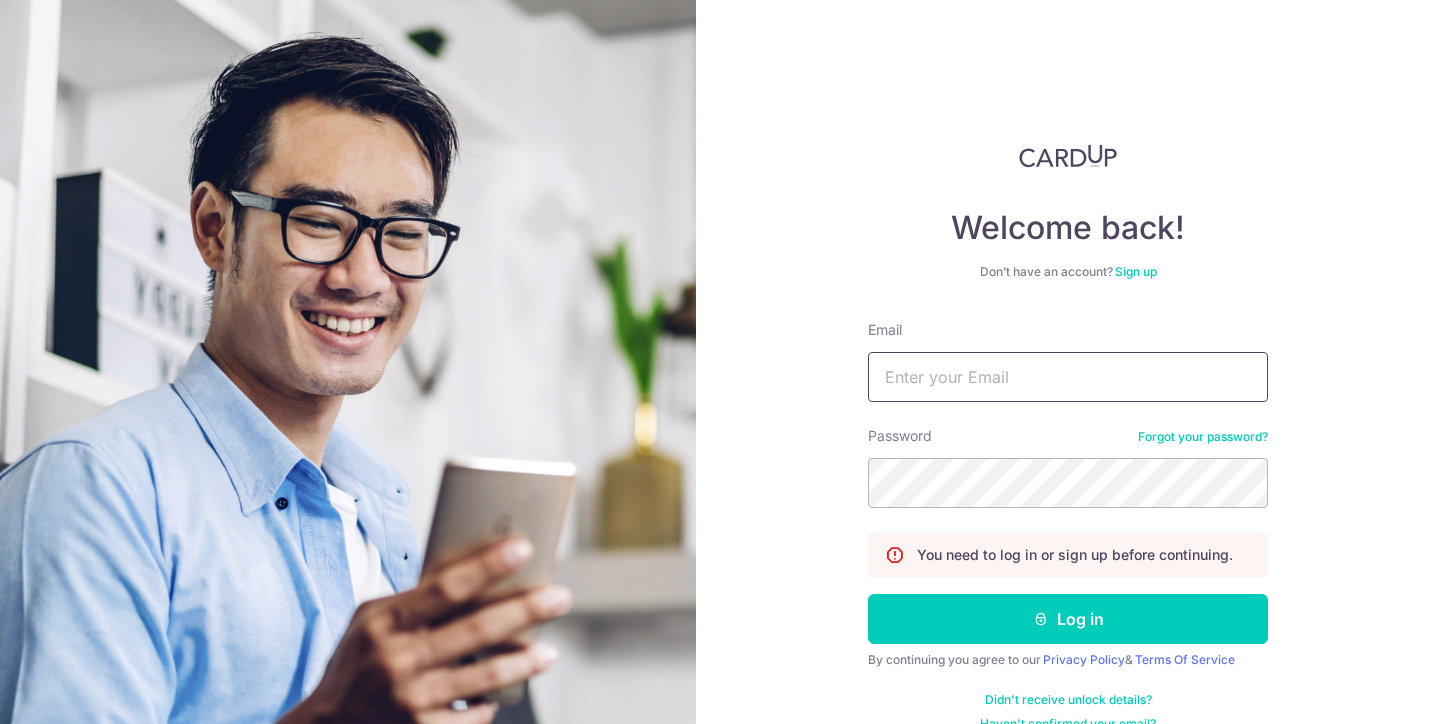 type on "[EMAIL]" 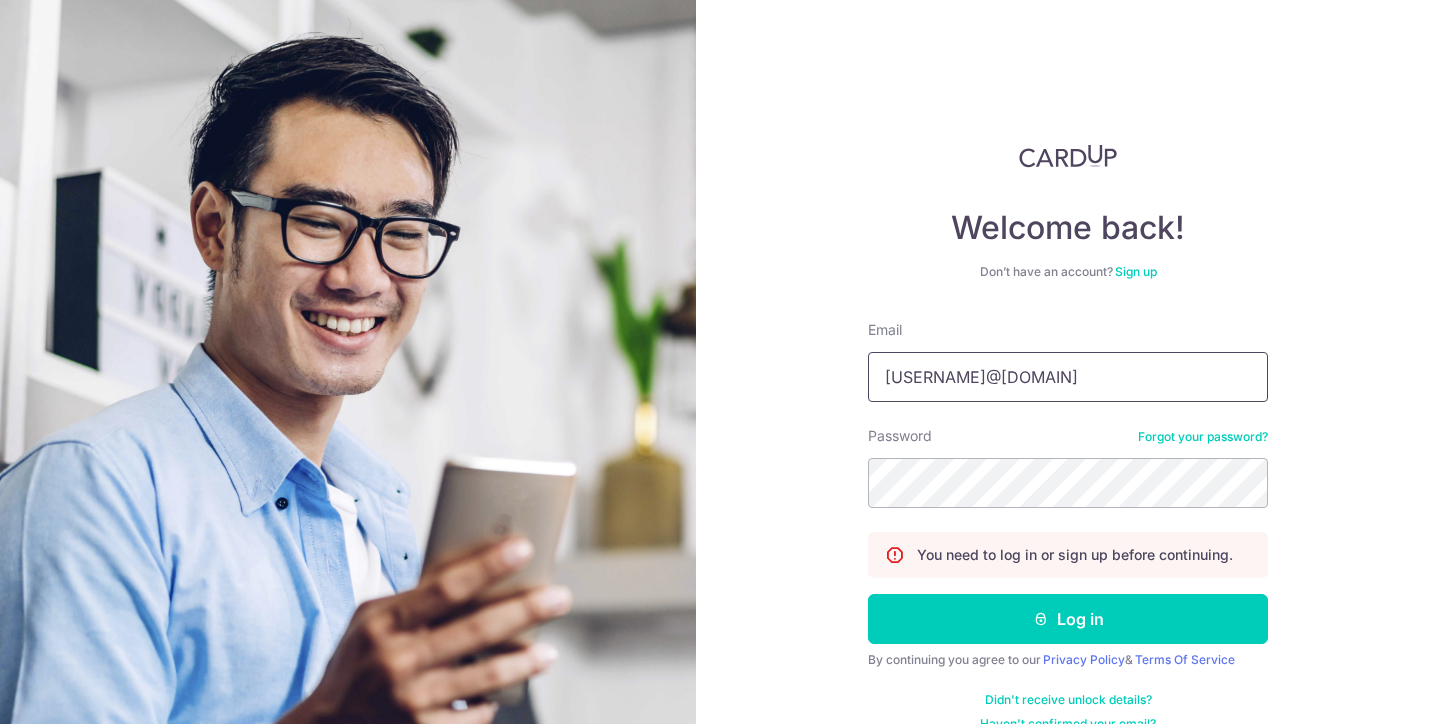 click on "[EMAIL]" at bounding box center (1068, 377) 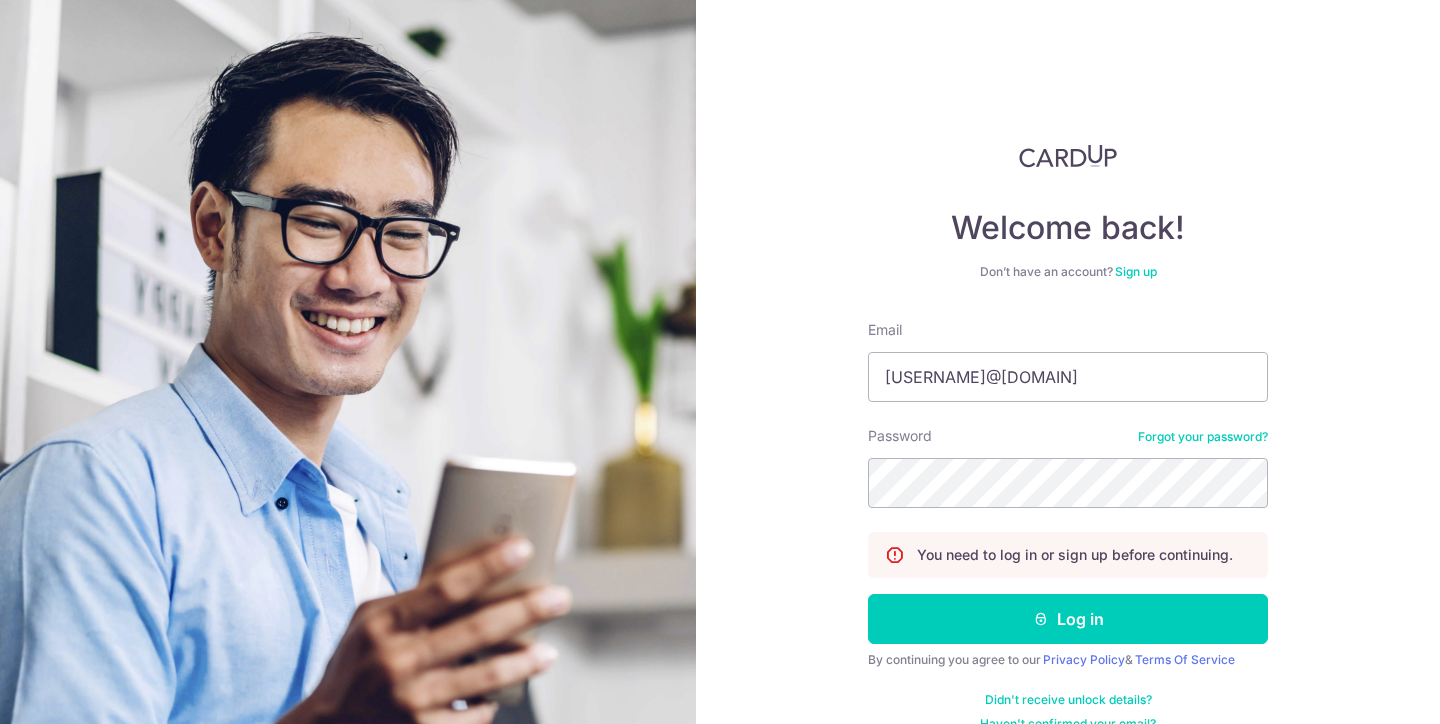 click on "Welcome back!
Don’t have an account?  Sign up
Email
timphillips88@gmail.com
Password
Forgot your password?
You need to log in or sign up before continuing.
Log in
By continuing you agree to our
Privacy Policy
&  Terms Of Service
Didn't receive unlock details?
Haven't confirmed your email?" at bounding box center (1068, 362) 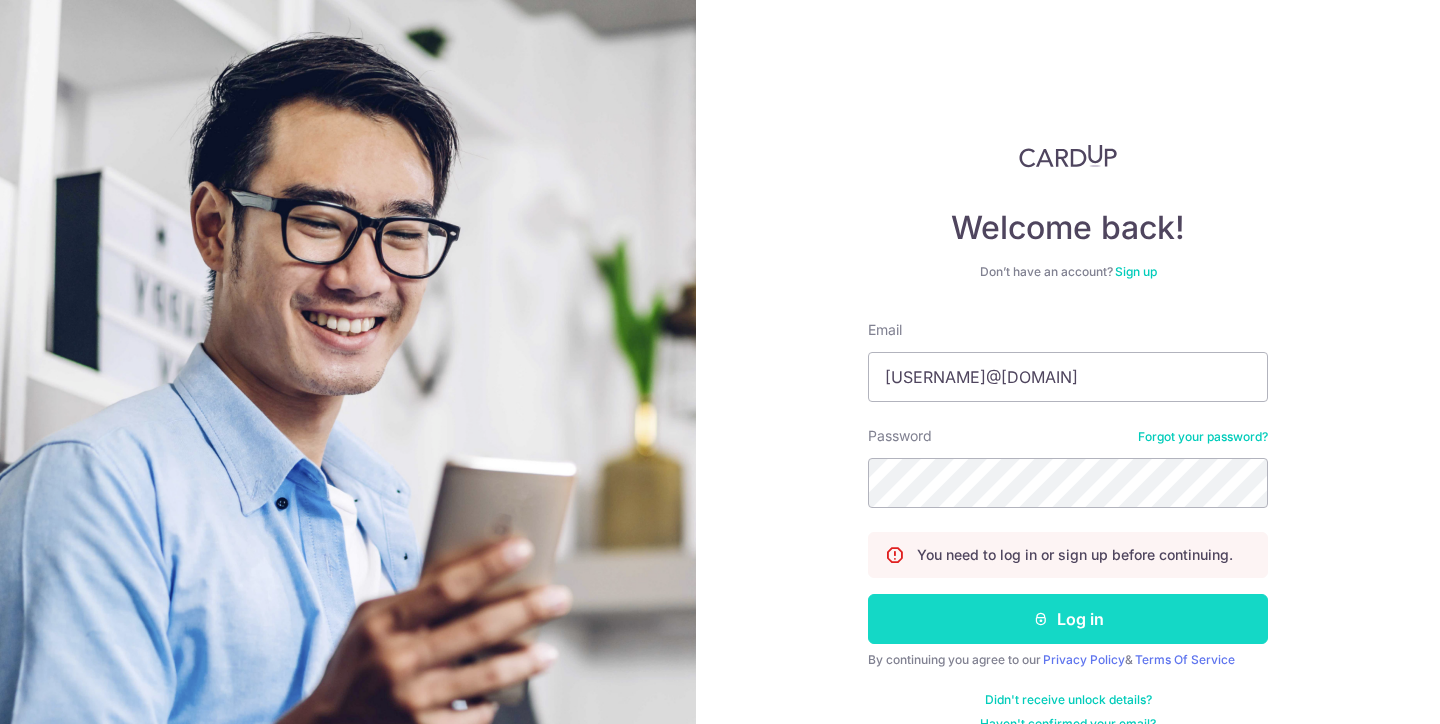 click on "Log in" at bounding box center (1068, 619) 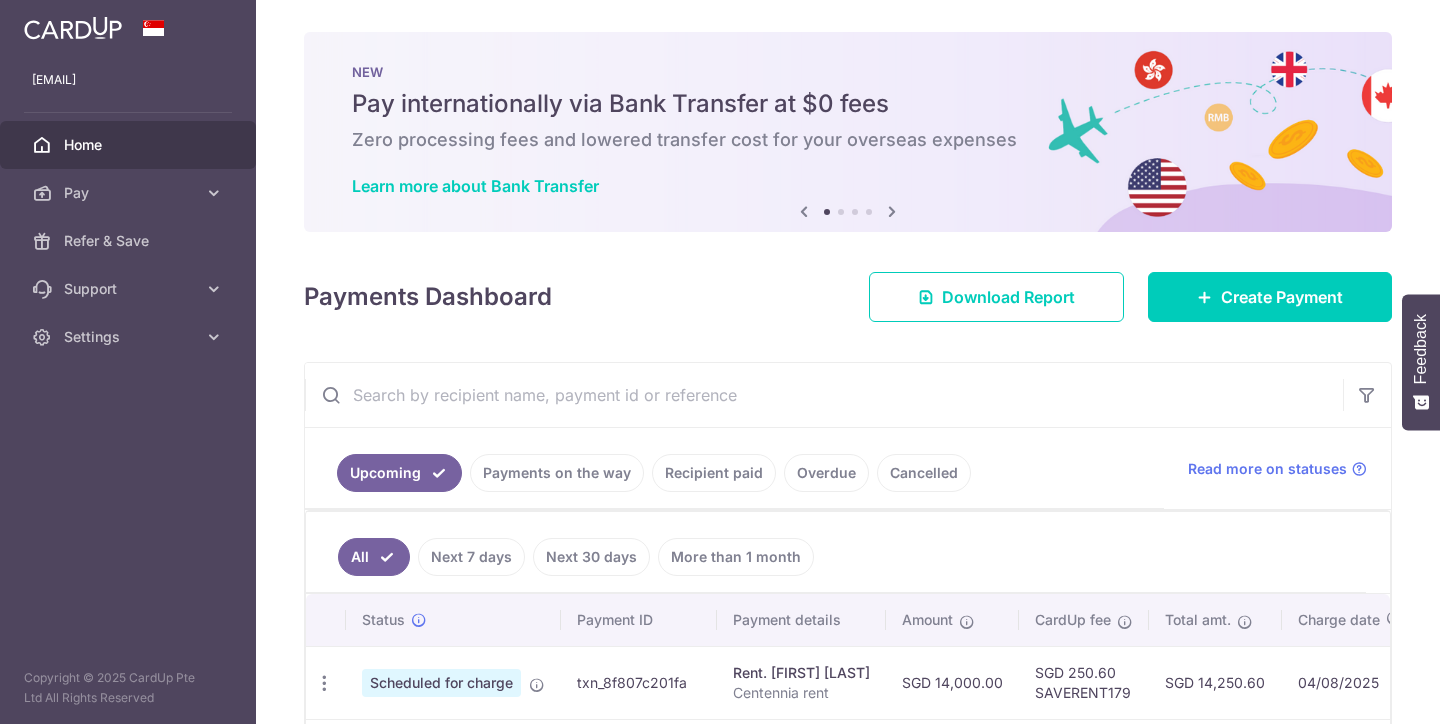 scroll, scrollTop: 0, scrollLeft: 0, axis: both 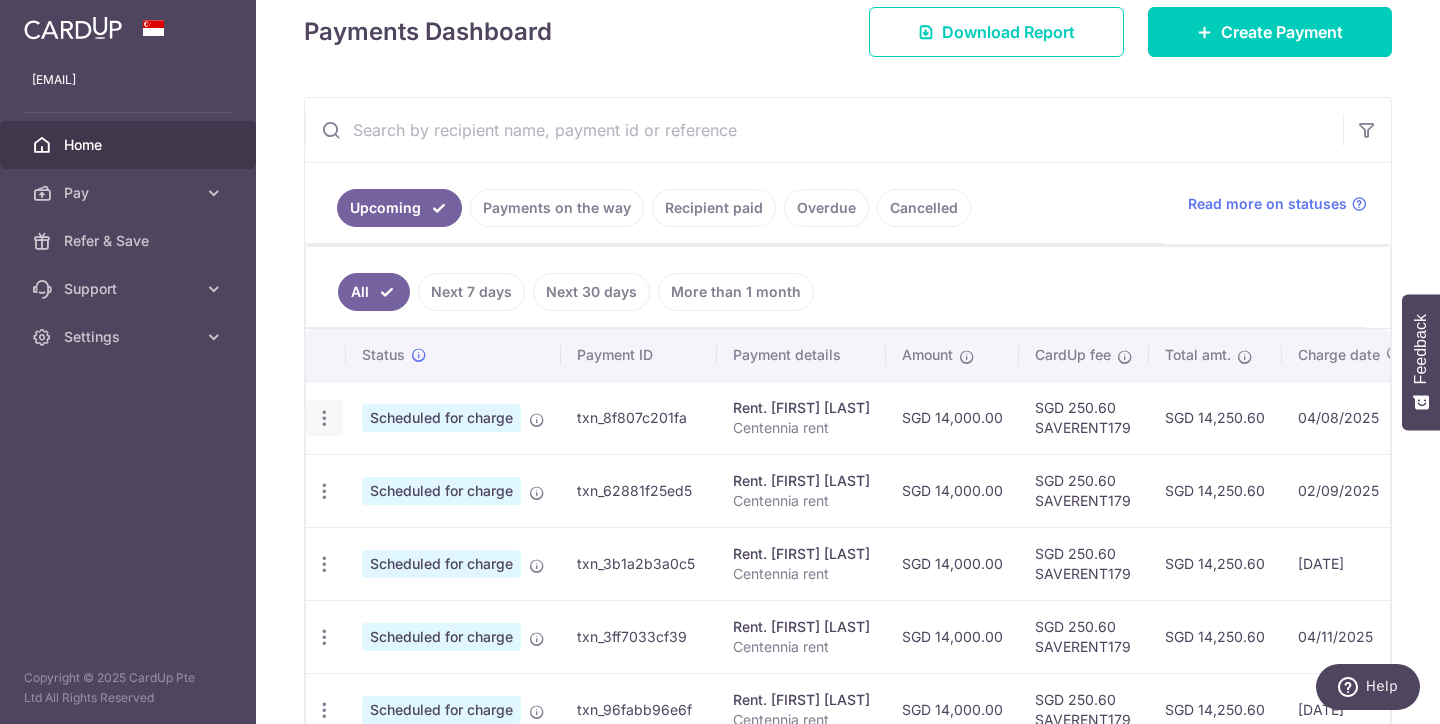 click at bounding box center (324, 418) 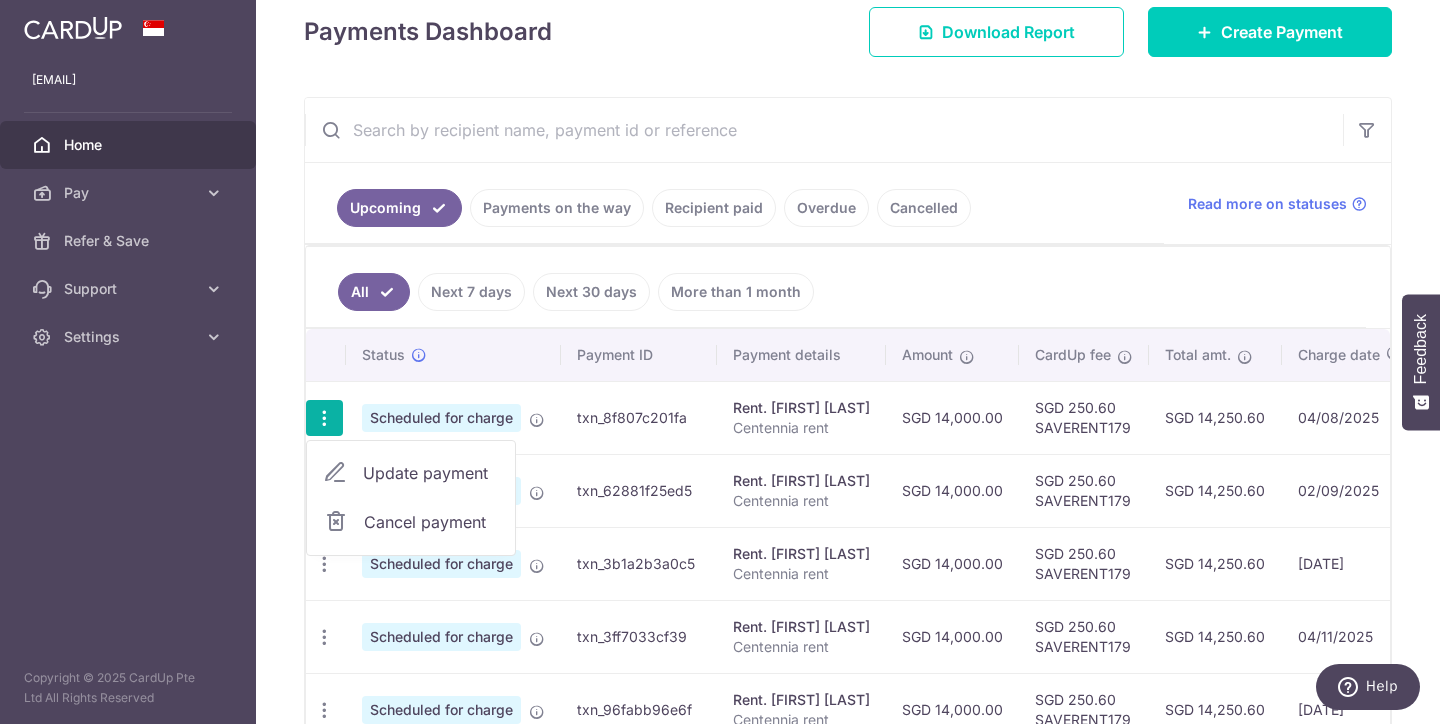 click on "Update payment" at bounding box center (431, 473) 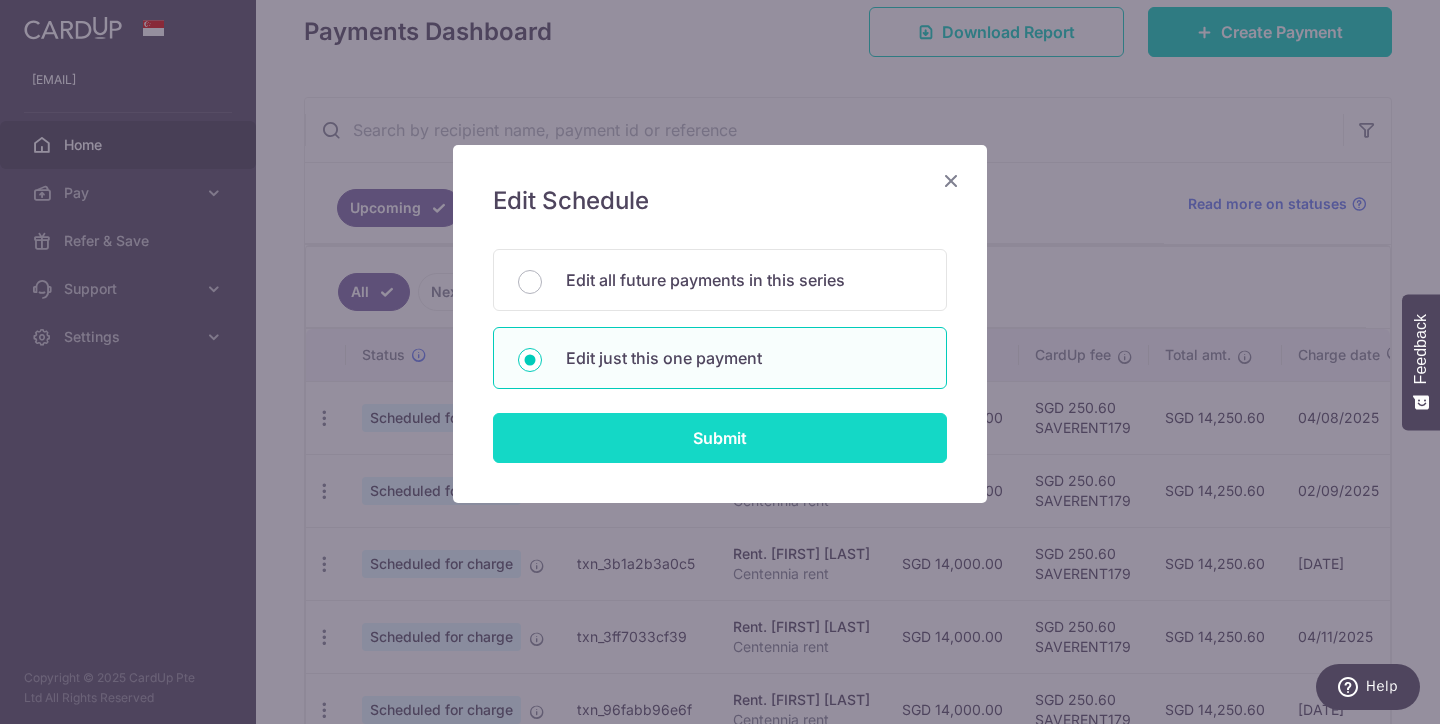click on "Submit" at bounding box center [720, 438] 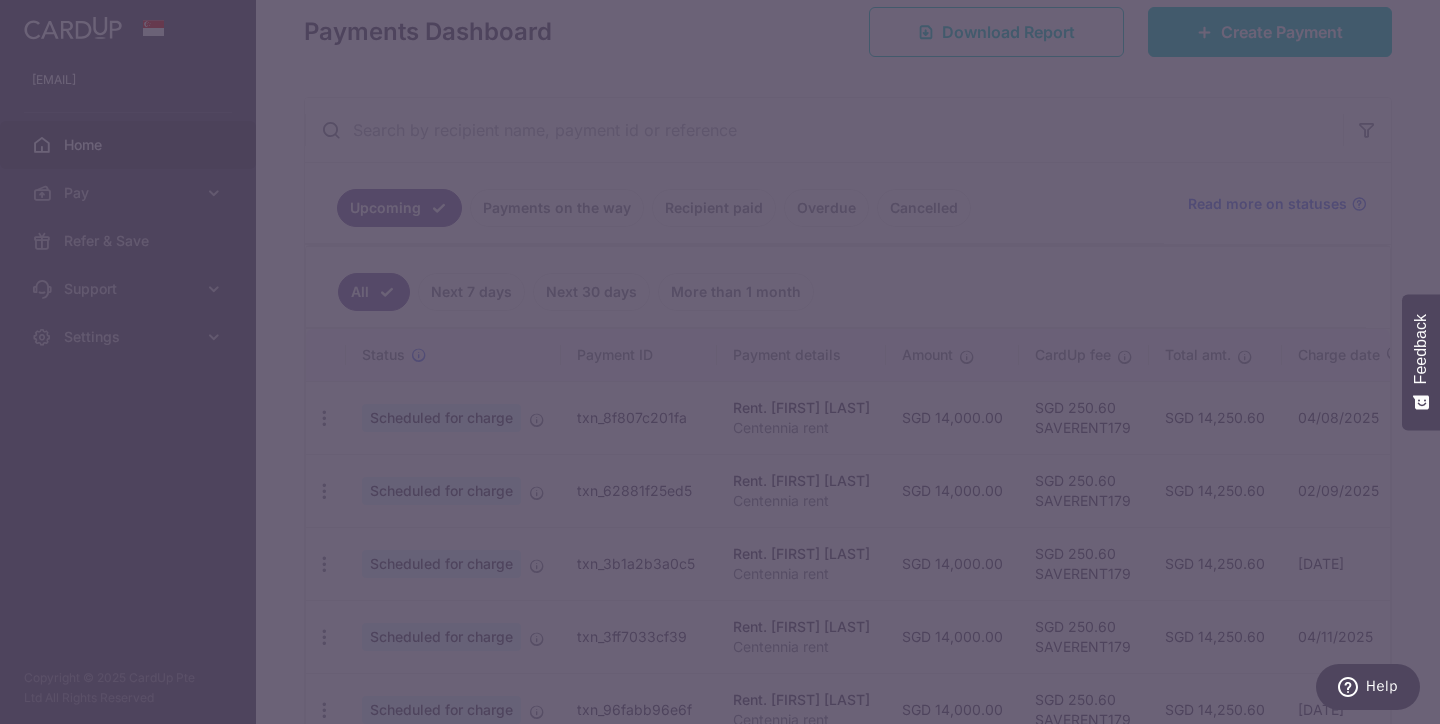type on "SAVERENT179" 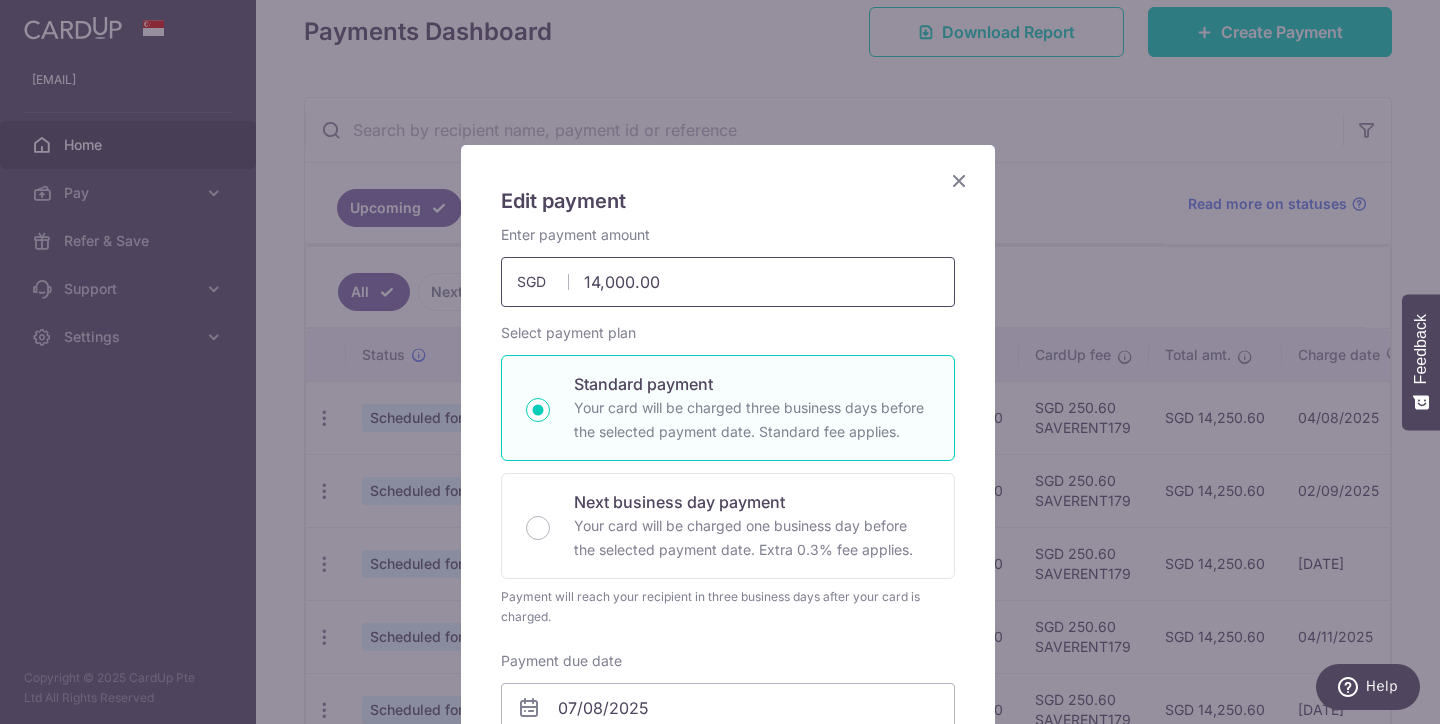 click on "14,000.00" at bounding box center (728, 282) 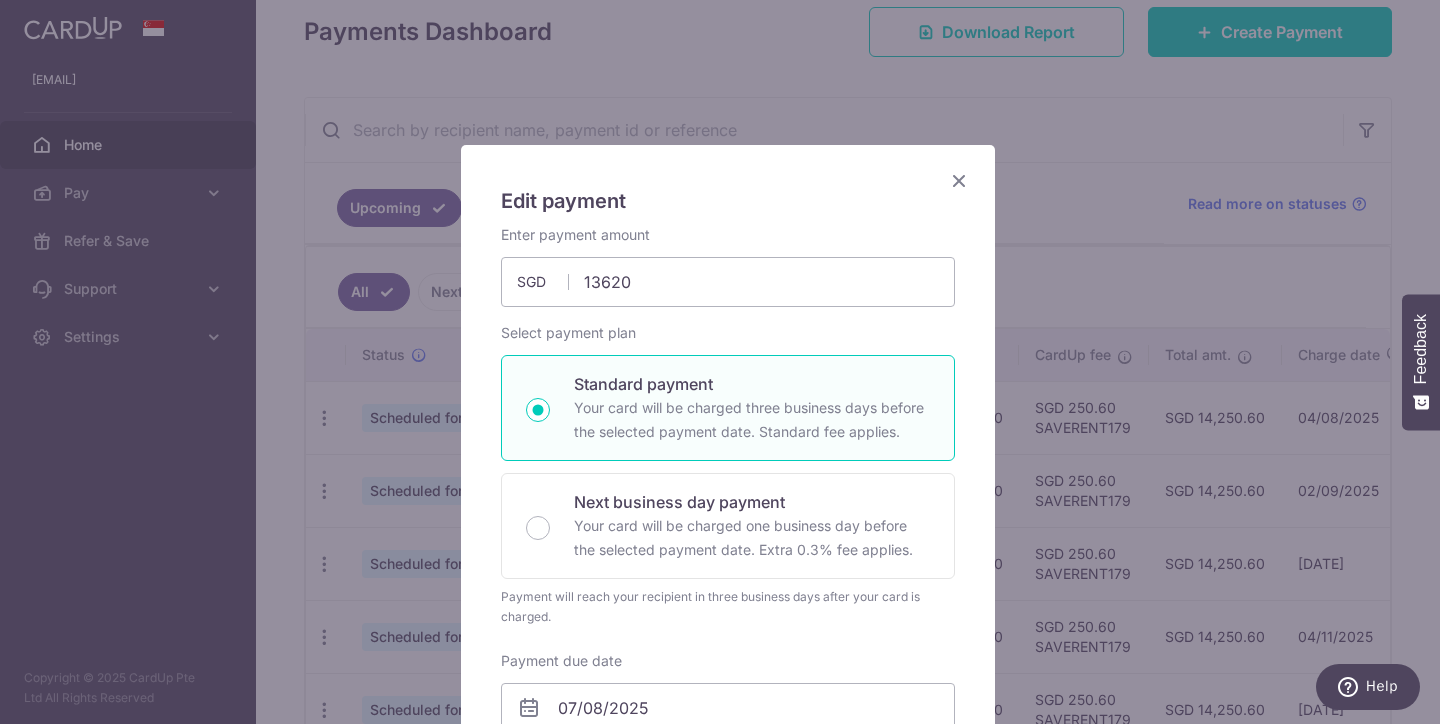 type on "13,620.00" 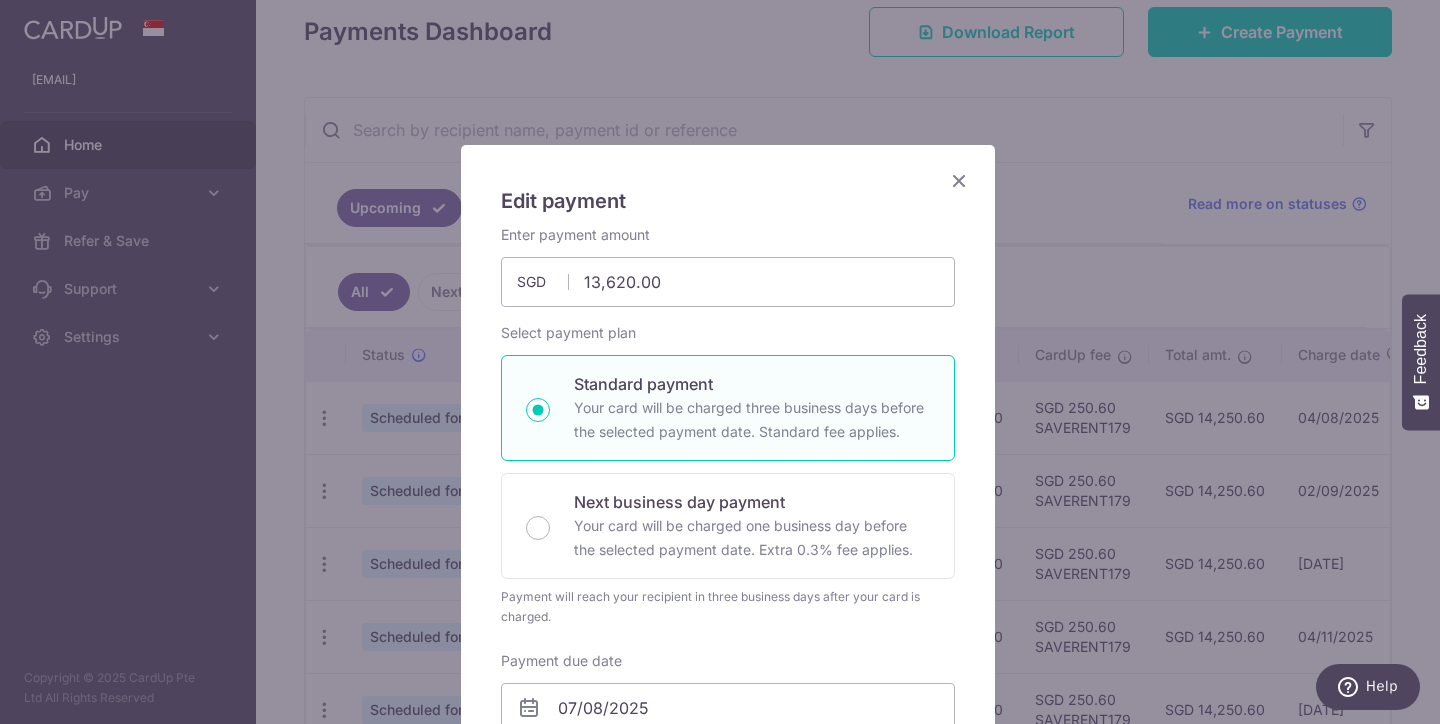 click on "By clicking apply,  you will make changes to all   payments to  [FIRST] [LAST]  scheduled from
.
By clicking below, you confirm you are editing this payment to  [FIRST] [LAST]  on
[DATE] .
Enter payment amount [AMOUNT].00" at bounding box center [728, 810] 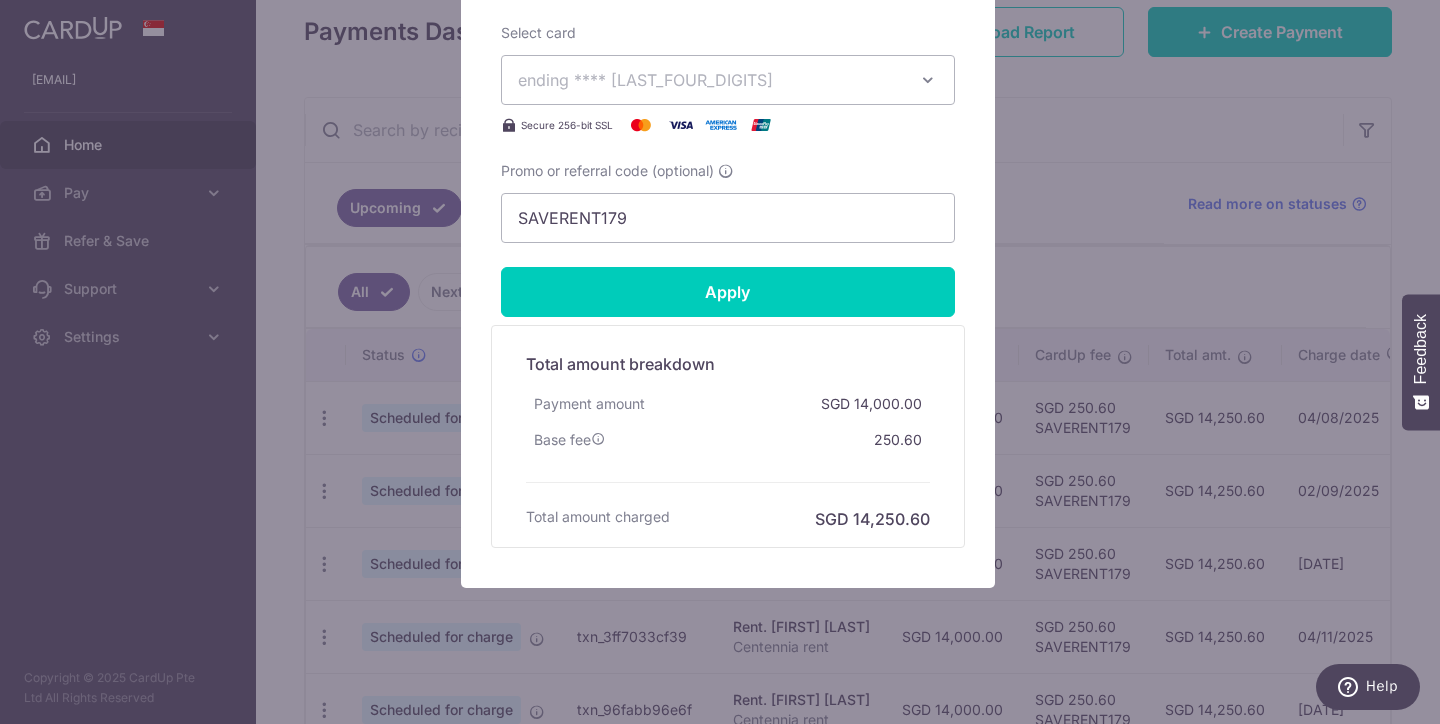 scroll, scrollTop: 888, scrollLeft: 0, axis: vertical 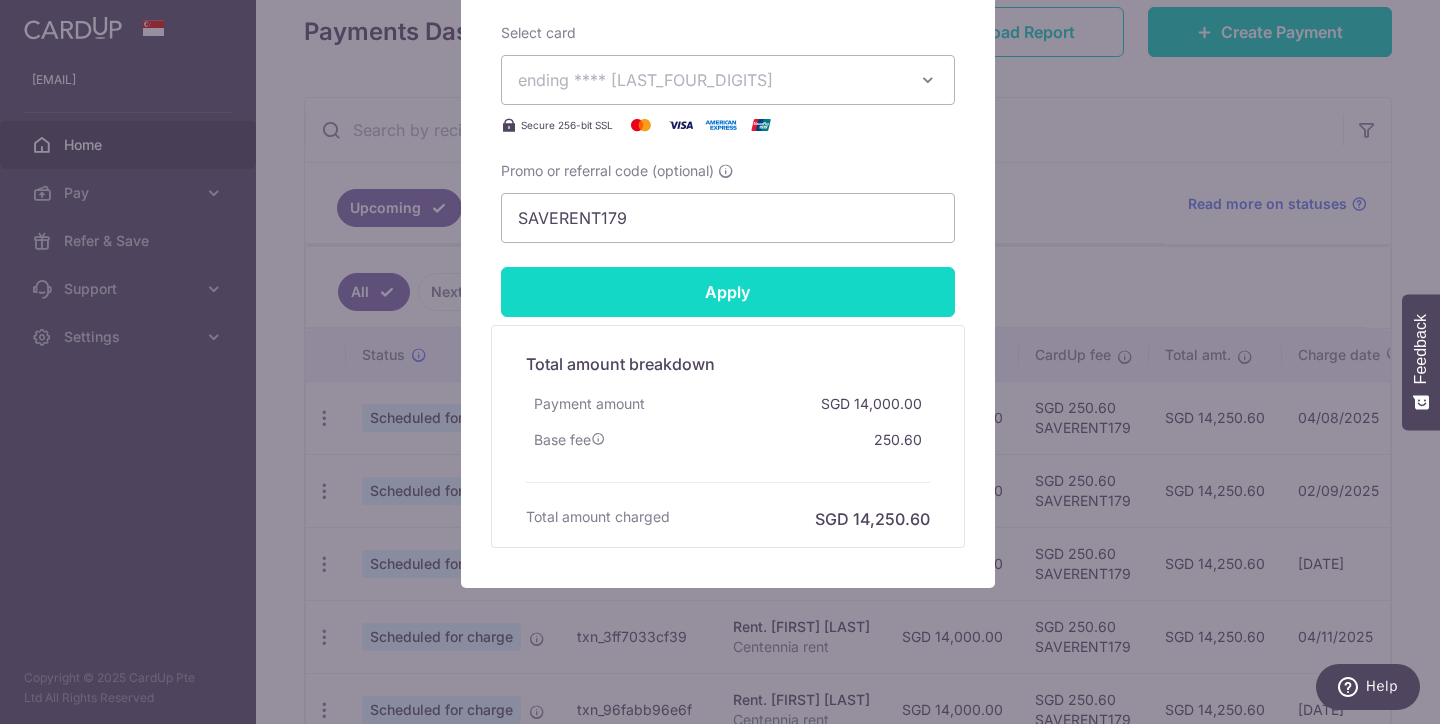 click on "Apply" at bounding box center (728, 292) 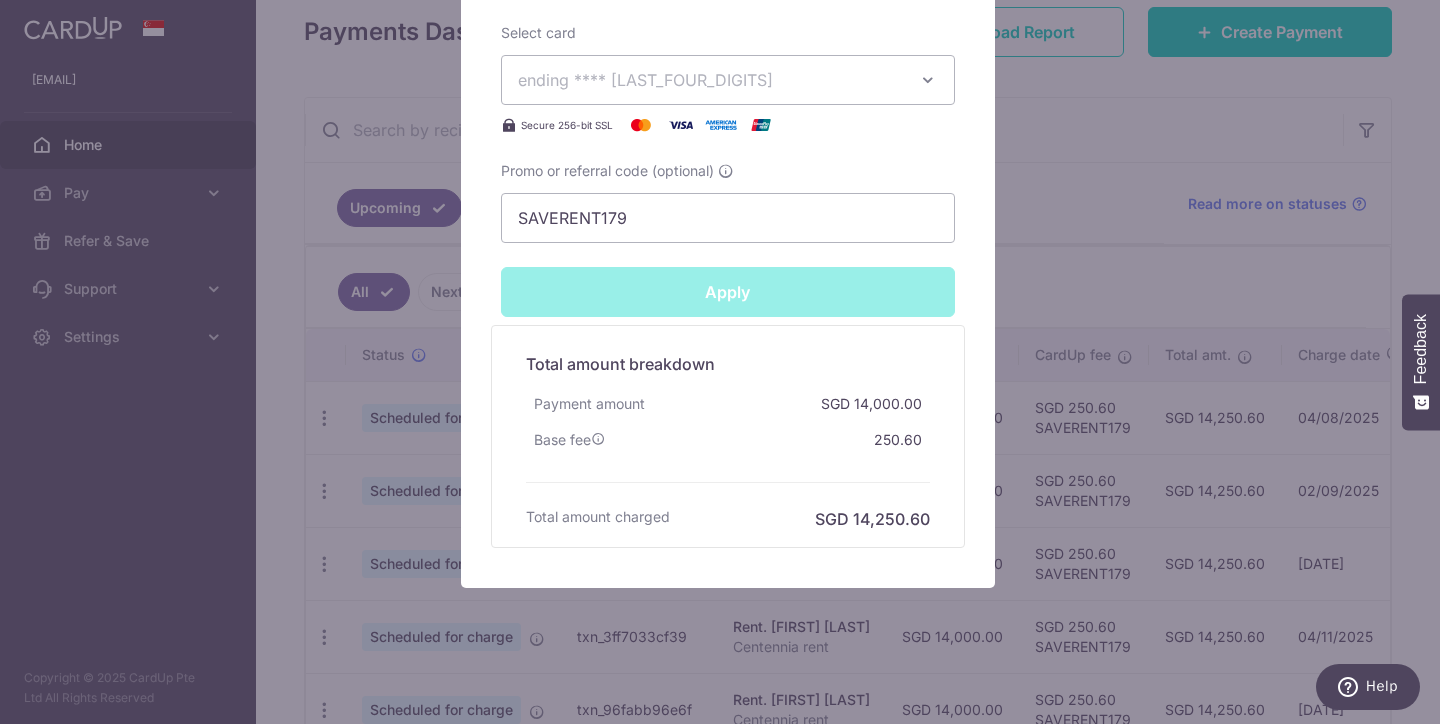 type on "Successfully Applied" 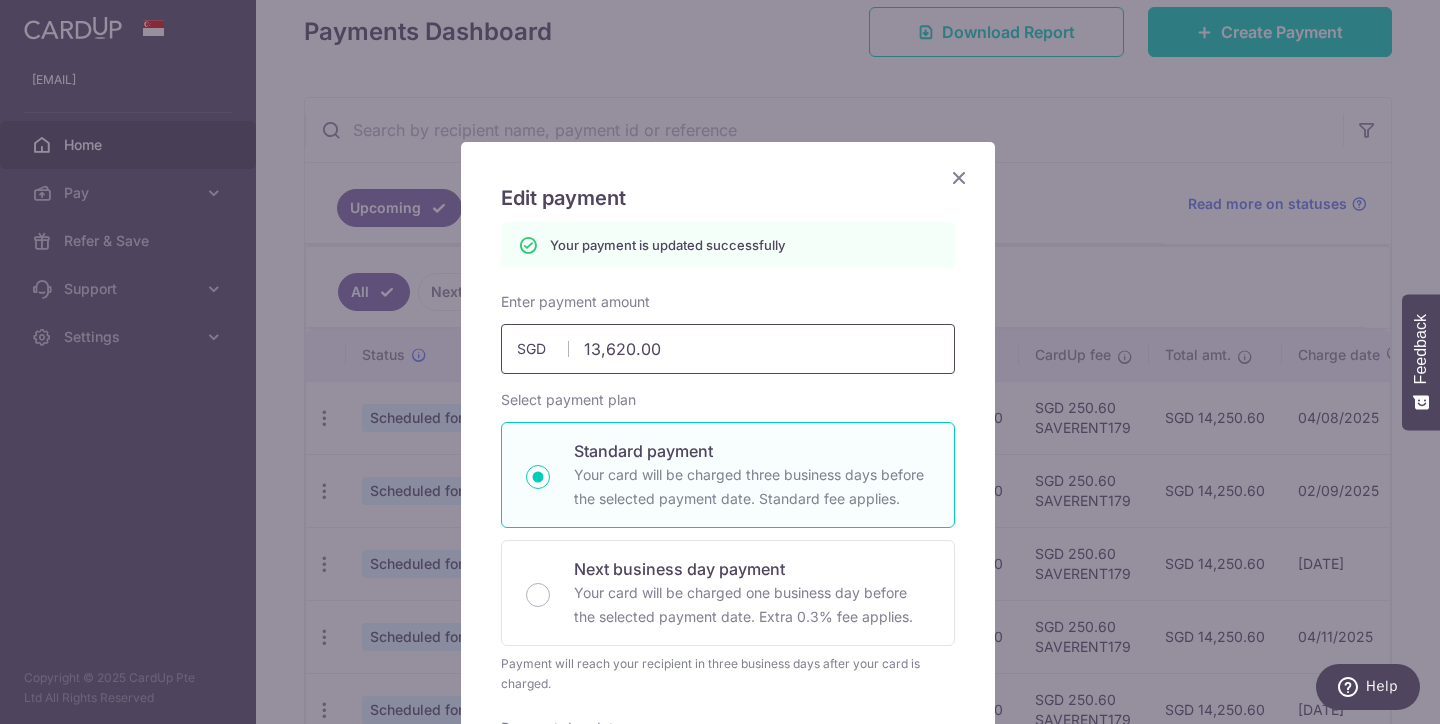 scroll, scrollTop: 0, scrollLeft: 0, axis: both 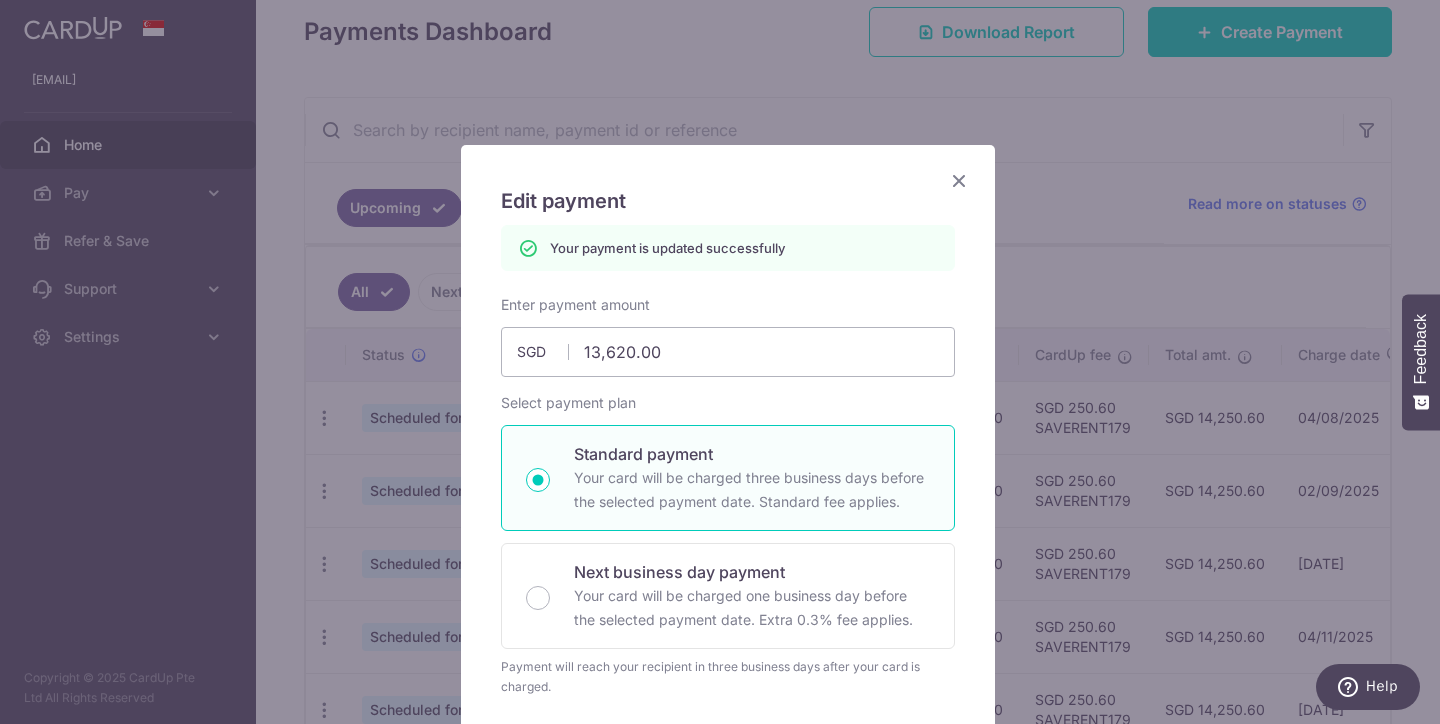 click at bounding box center (959, 180) 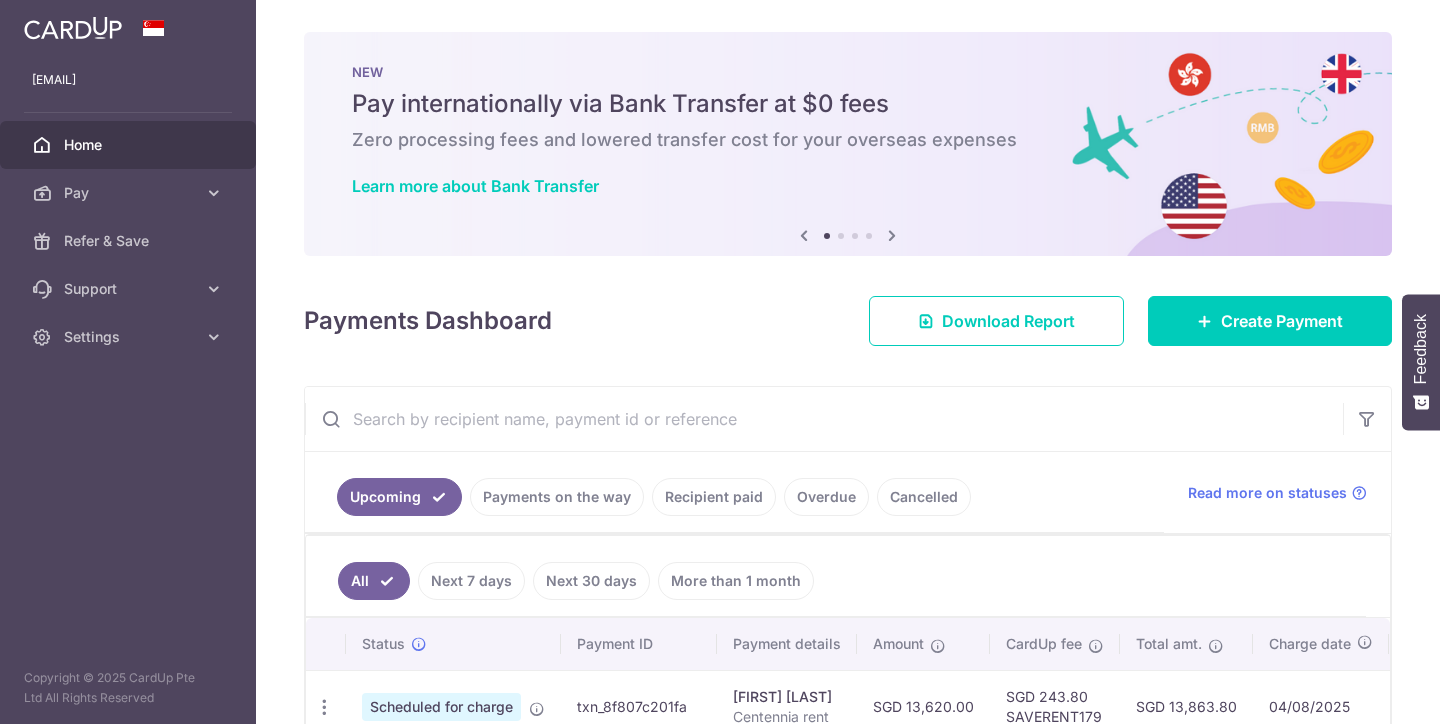 scroll, scrollTop: 0, scrollLeft: 0, axis: both 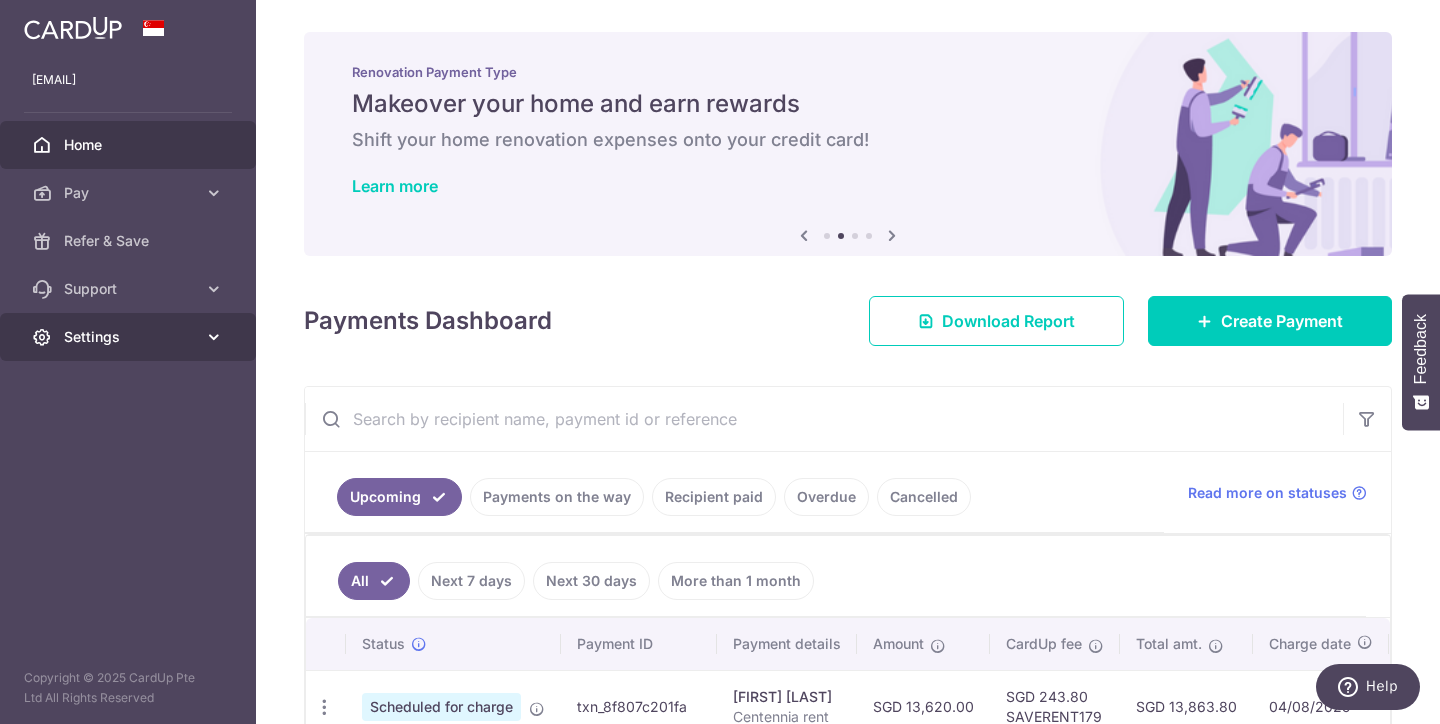 click at bounding box center (214, 337) 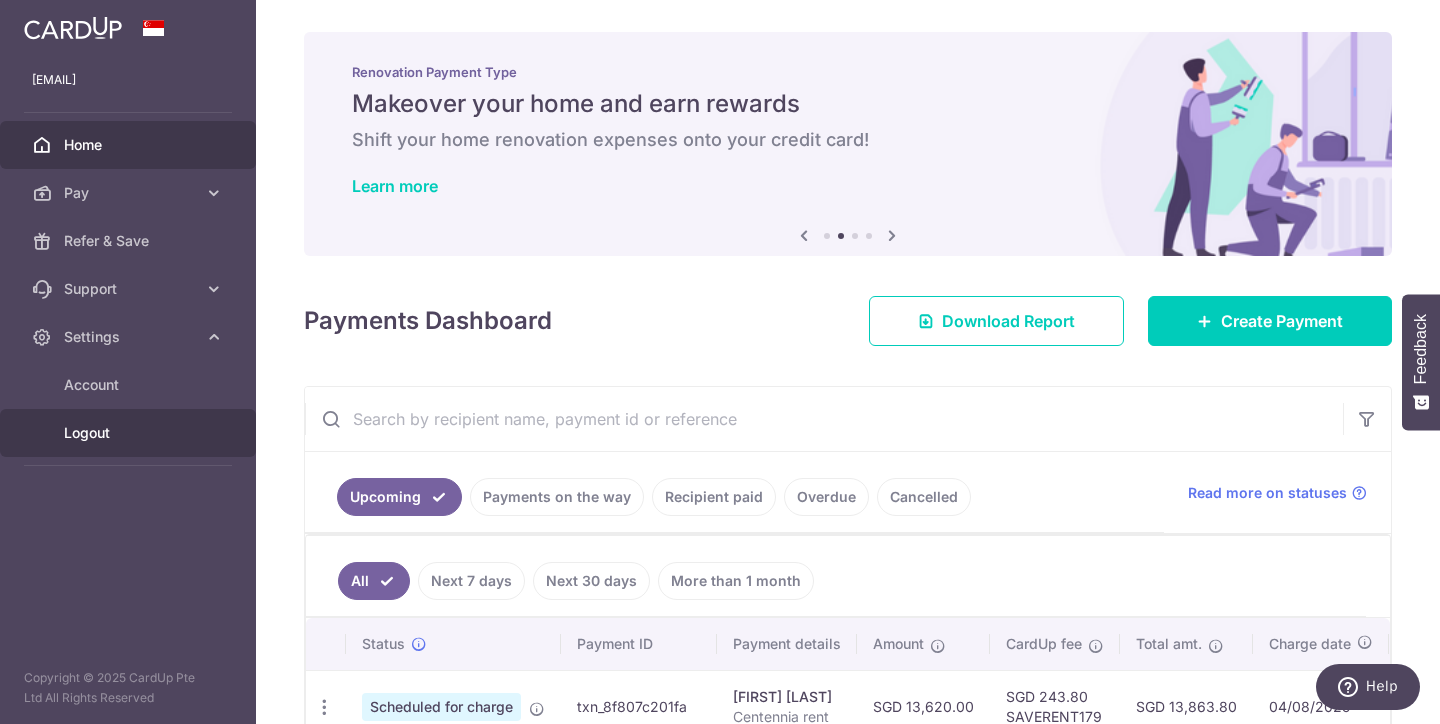 click on "Logout" at bounding box center (130, 433) 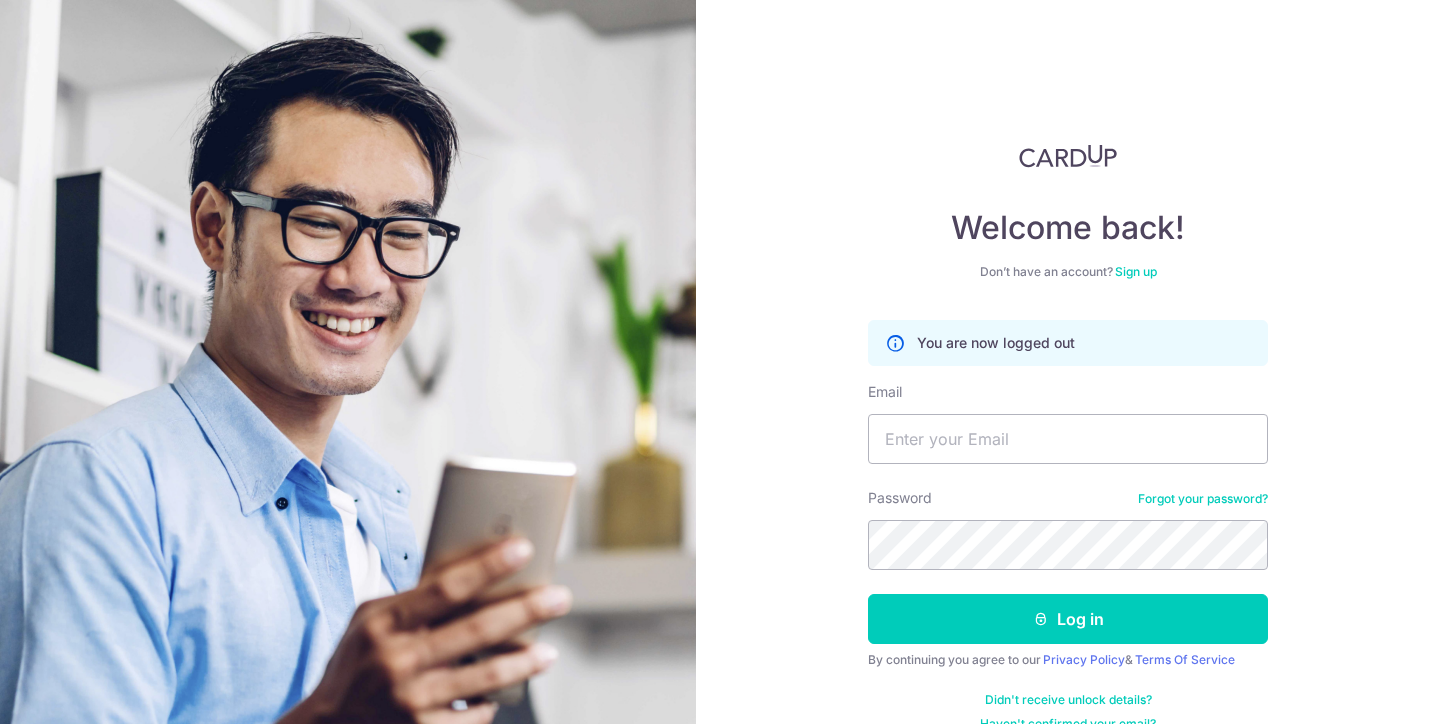 scroll, scrollTop: 0, scrollLeft: 0, axis: both 